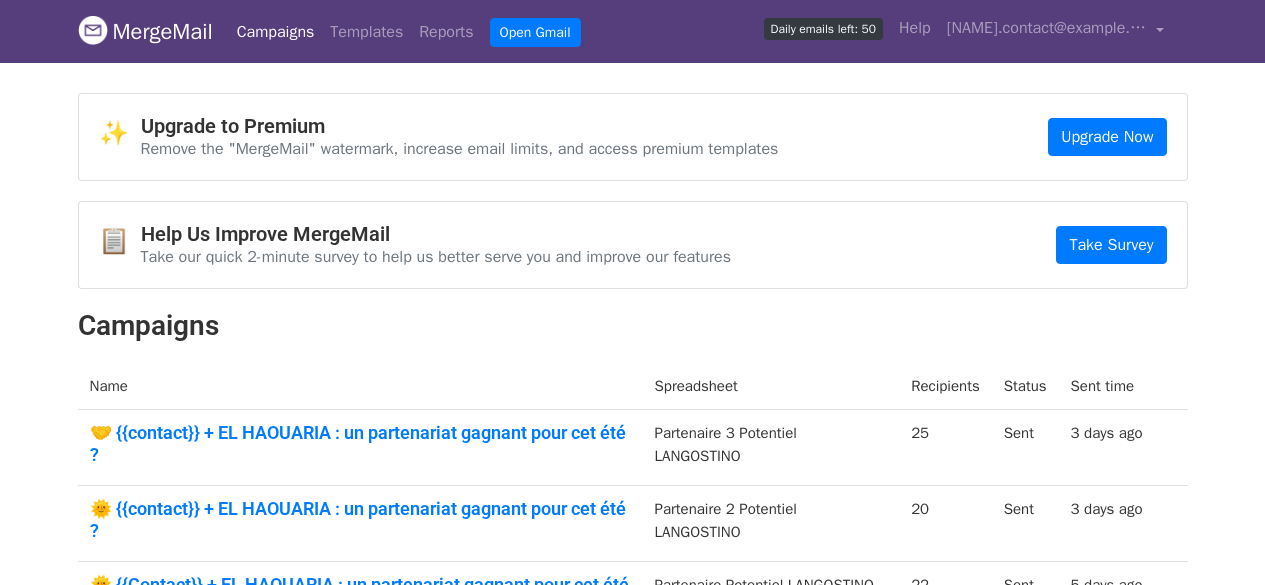 scroll, scrollTop: 247, scrollLeft: 0, axis: vertical 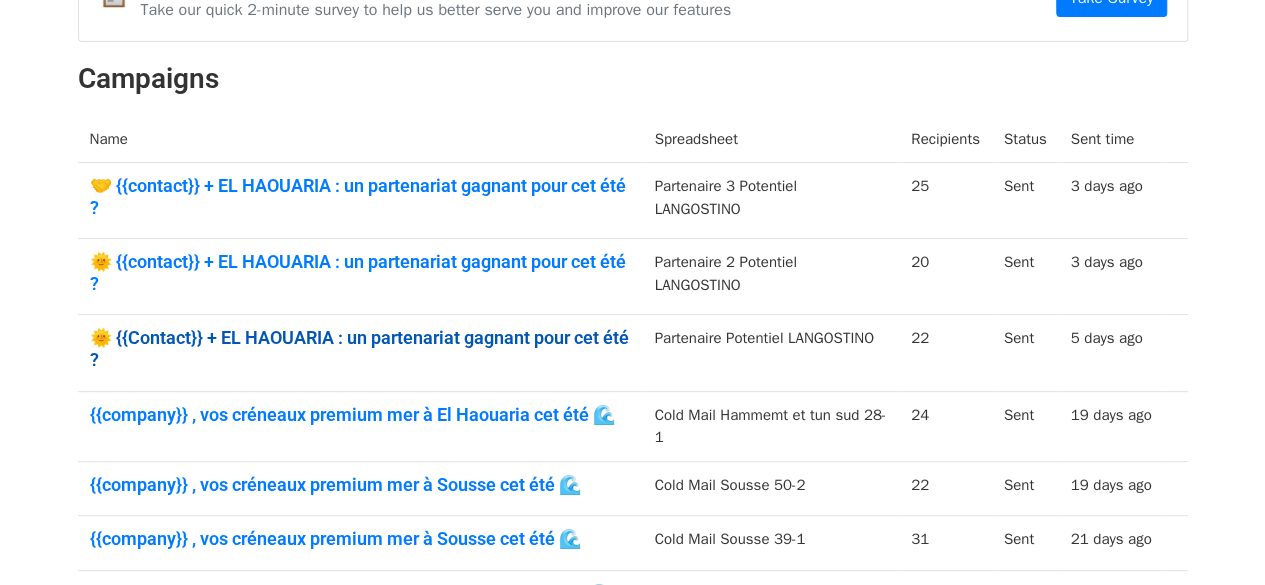 click on "🌞 {{Contact}} + EL HAOUARIA : un partenariat gagnant pour cet été ?" at bounding box center [360, 348] 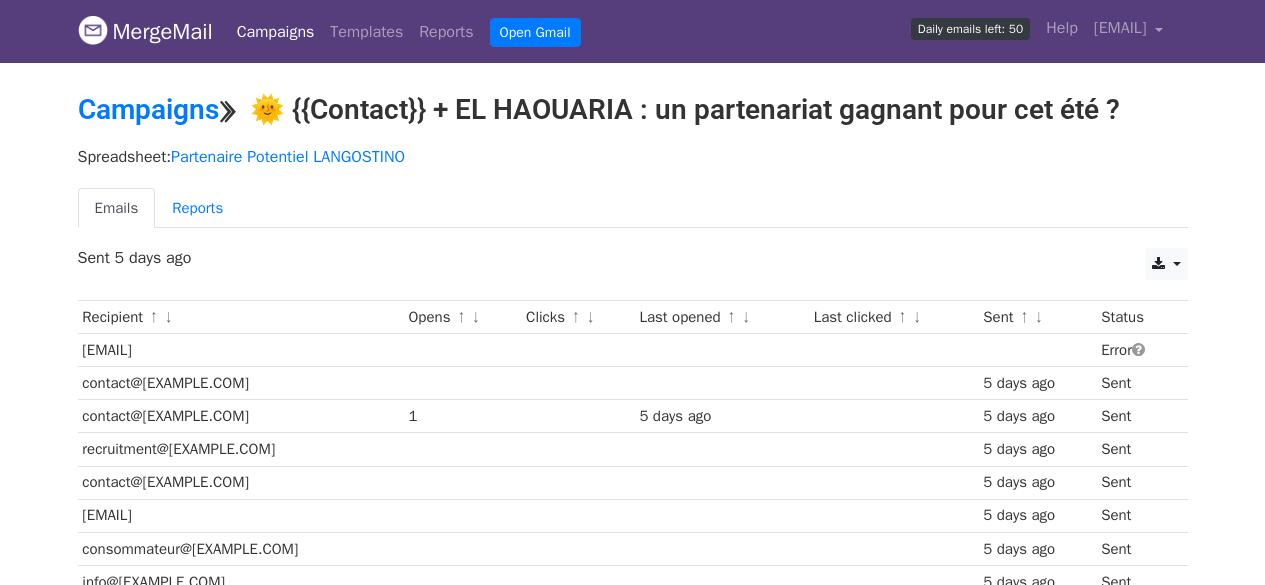 scroll, scrollTop: 0, scrollLeft: 0, axis: both 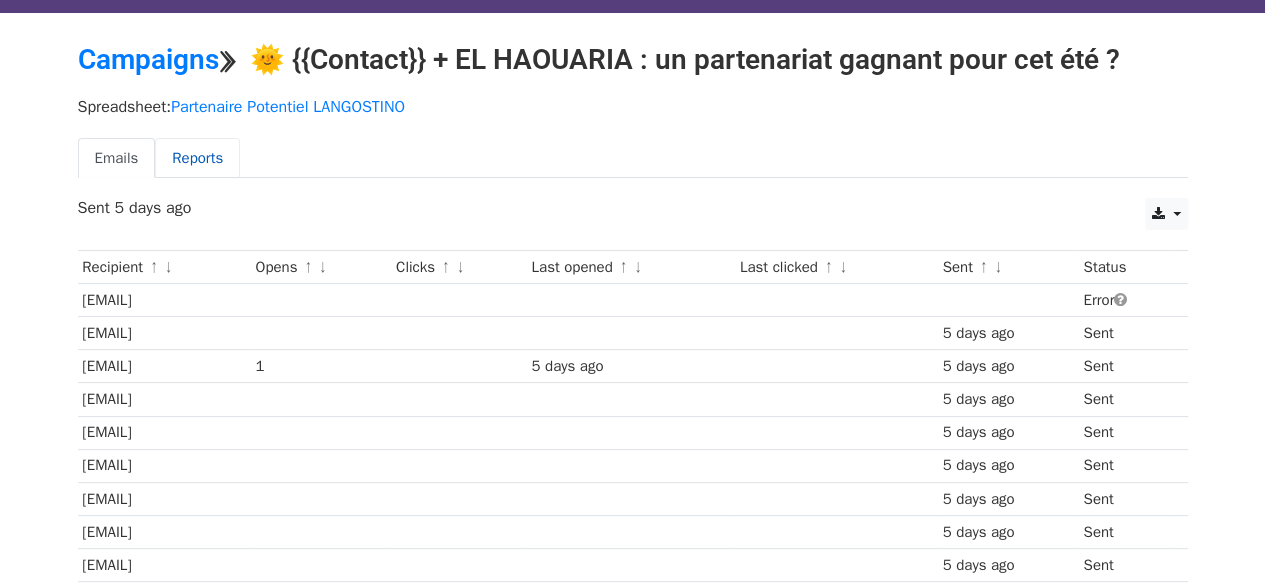 click on "Reports" at bounding box center (197, 158) 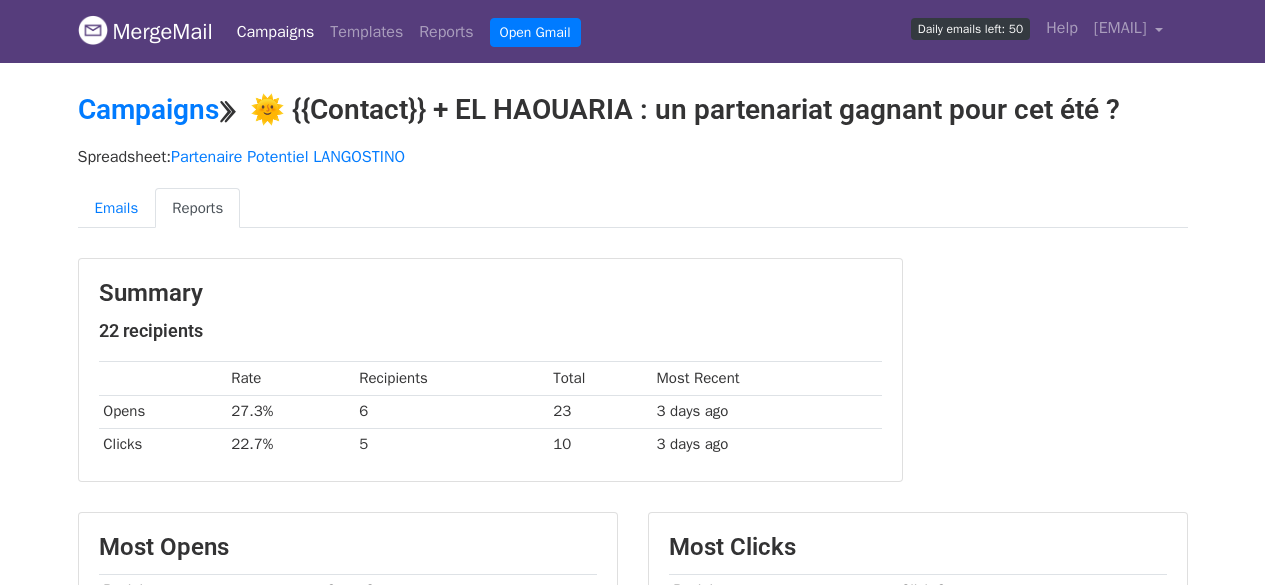scroll, scrollTop: 0, scrollLeft: 0, axis: both 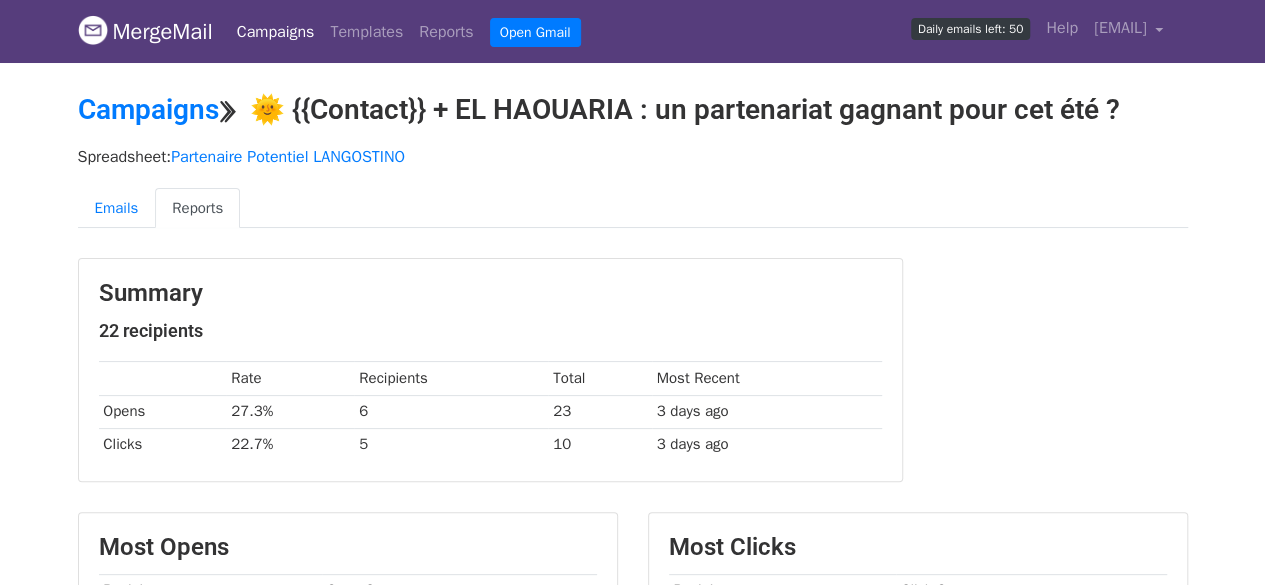 click on "Spreadsheet:
Partenaire Potentiel LANGOSTINO
Emails
Reports" at bounding box center (633, 193) 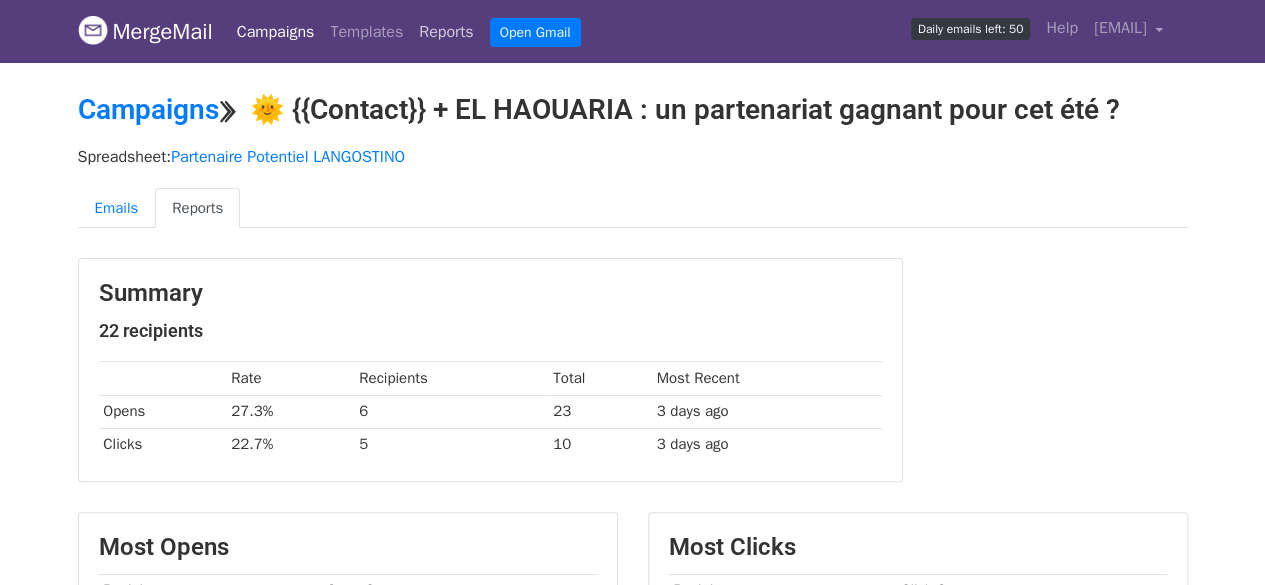 click on "Reports" at bounding box center [446, 32] 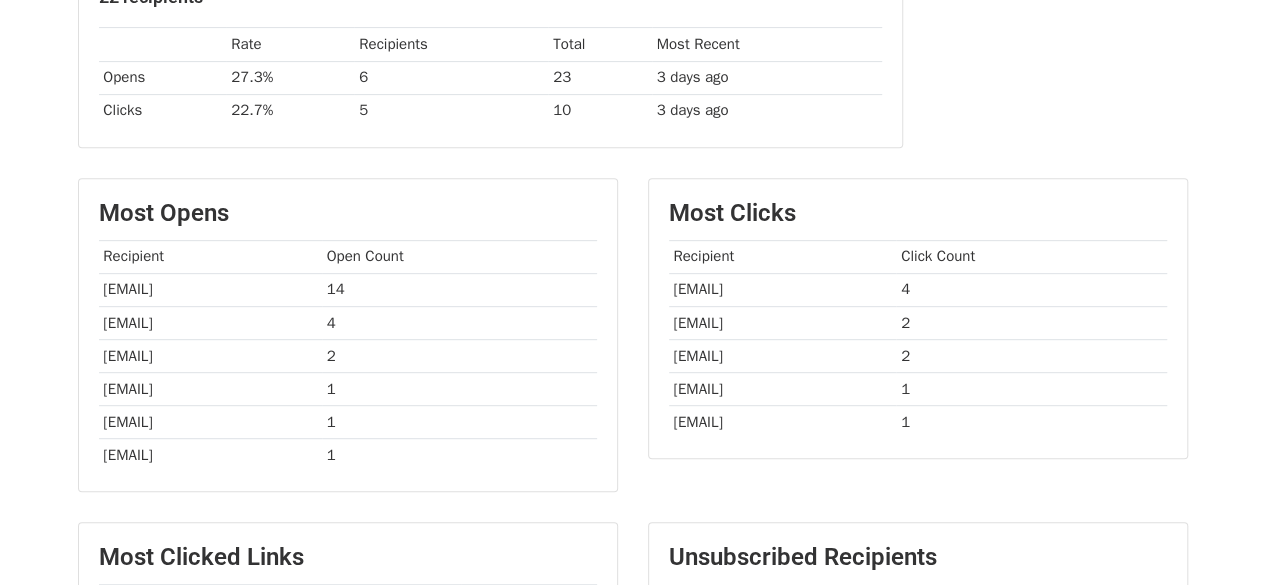 scroll, scrollTop: 333, scrollLeft: 0, axis: vertical 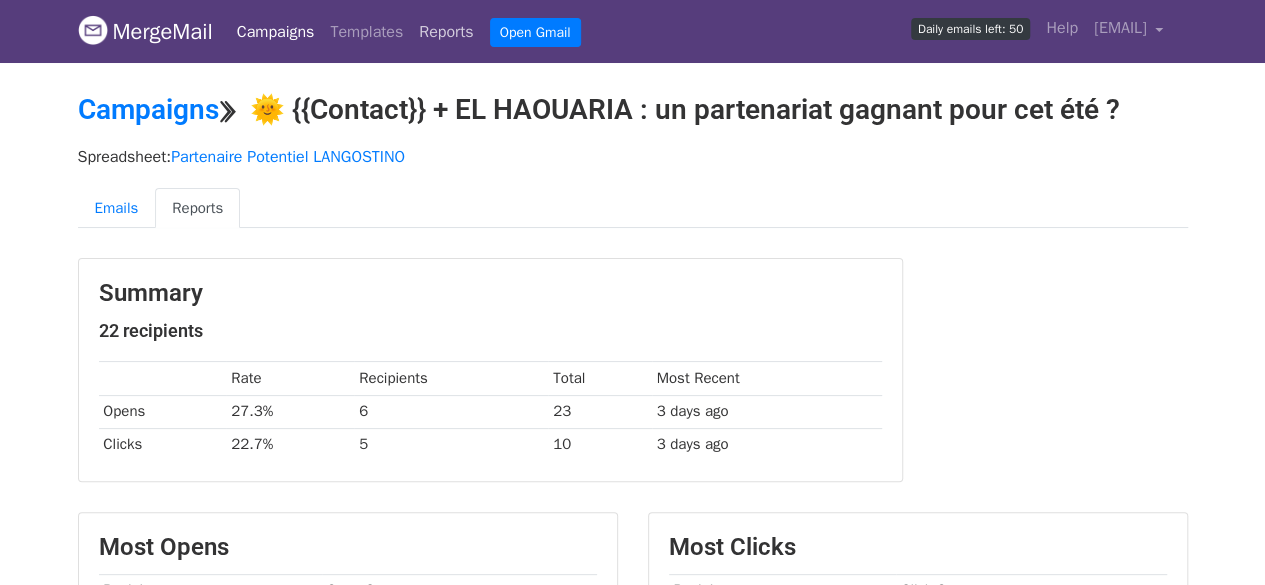 click on "Reports" at bounding box center [446, 32] 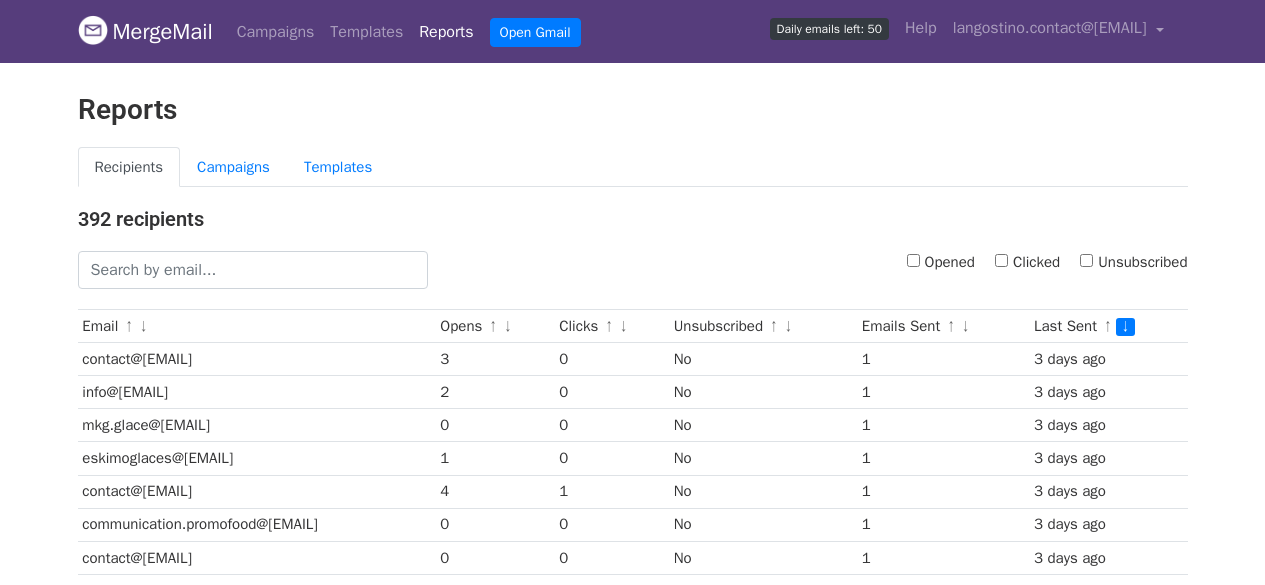 scroll, scrollTop: 0, scrollLeft: 0, axis: both 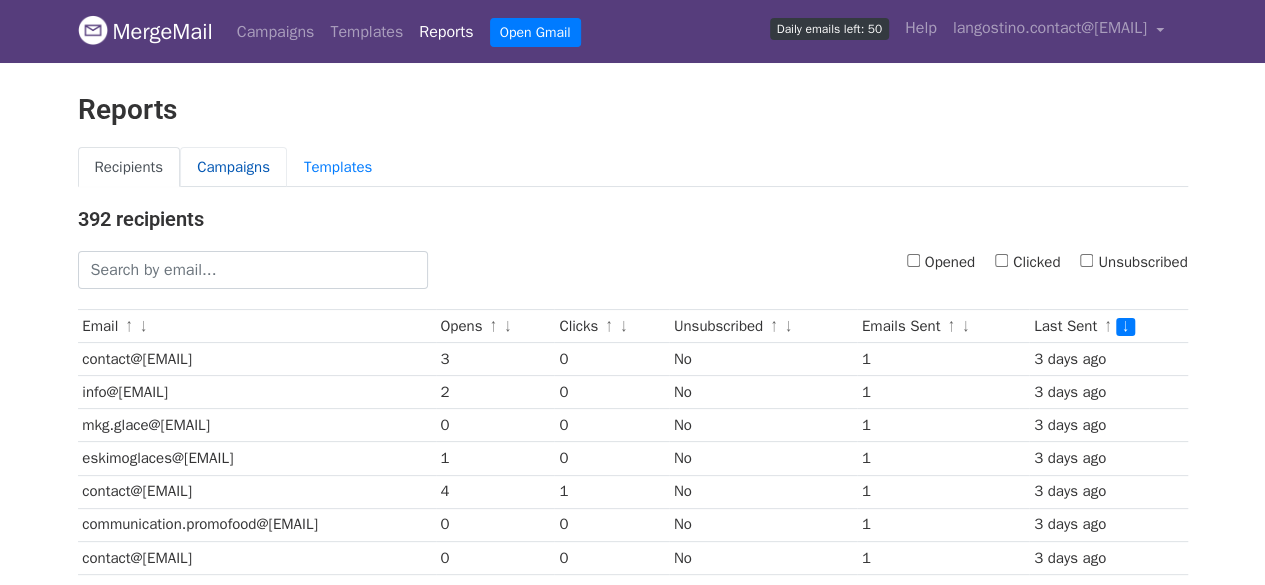 click on "Campaigns" at bounding box center [233, 167] 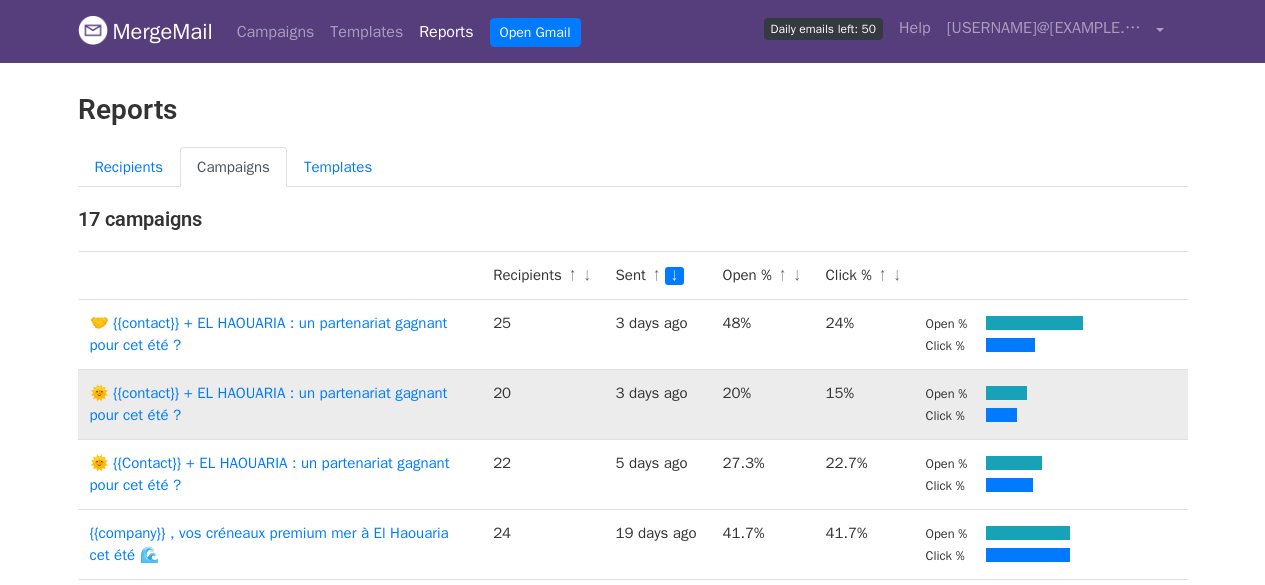 scroll, scrollTop: 0, scrollLeft: 0, axis: both 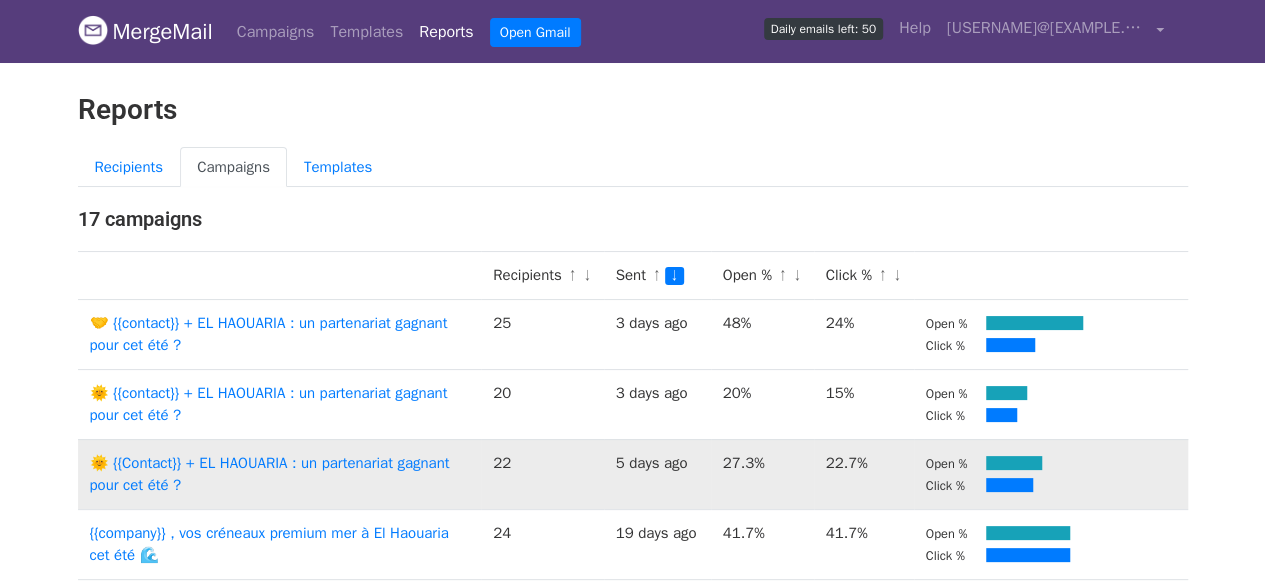 click on "5 days ago" at bounding box center (657, 474) 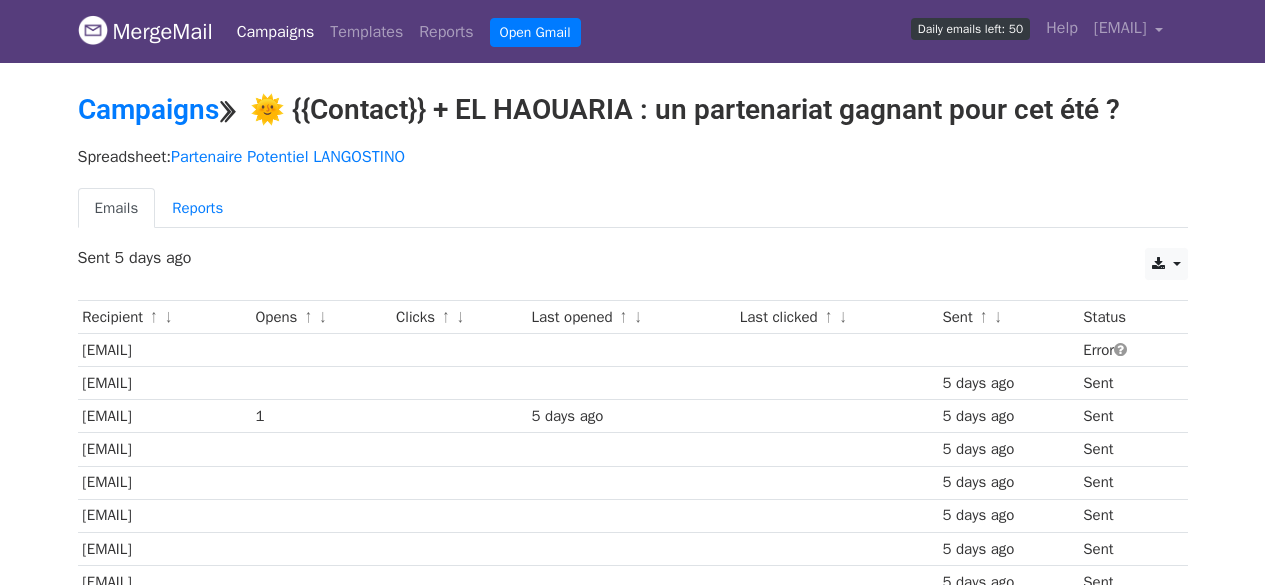 scroll, scrollTop: 163, scrollLeft: 0, axis: vertical 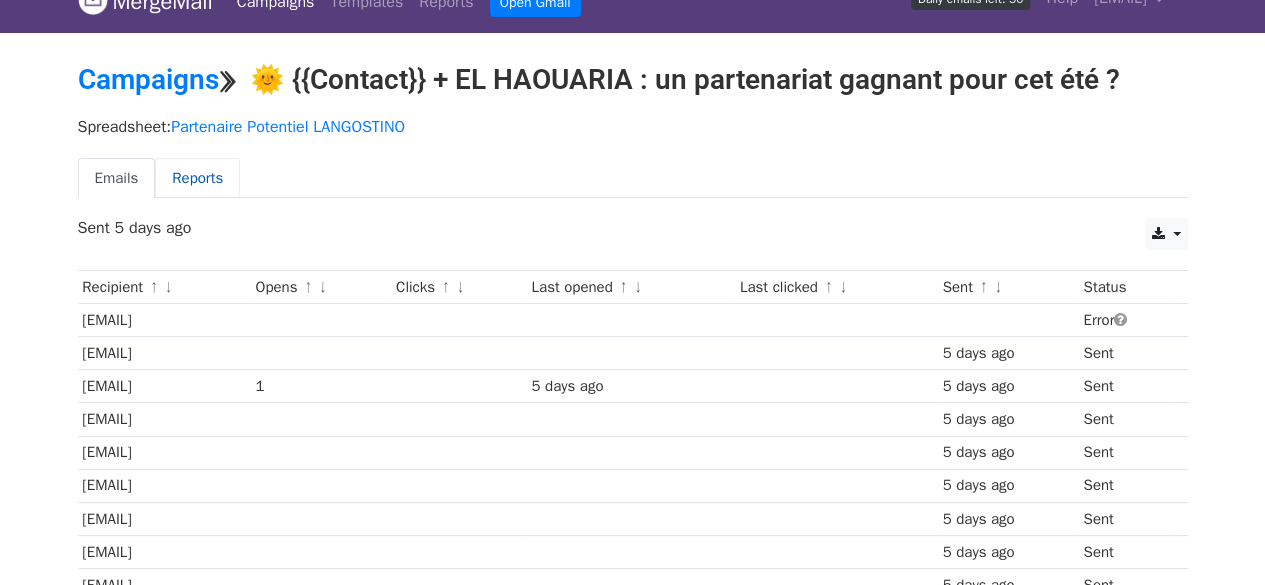 click on "Reports" at bounding box center [197, 178] 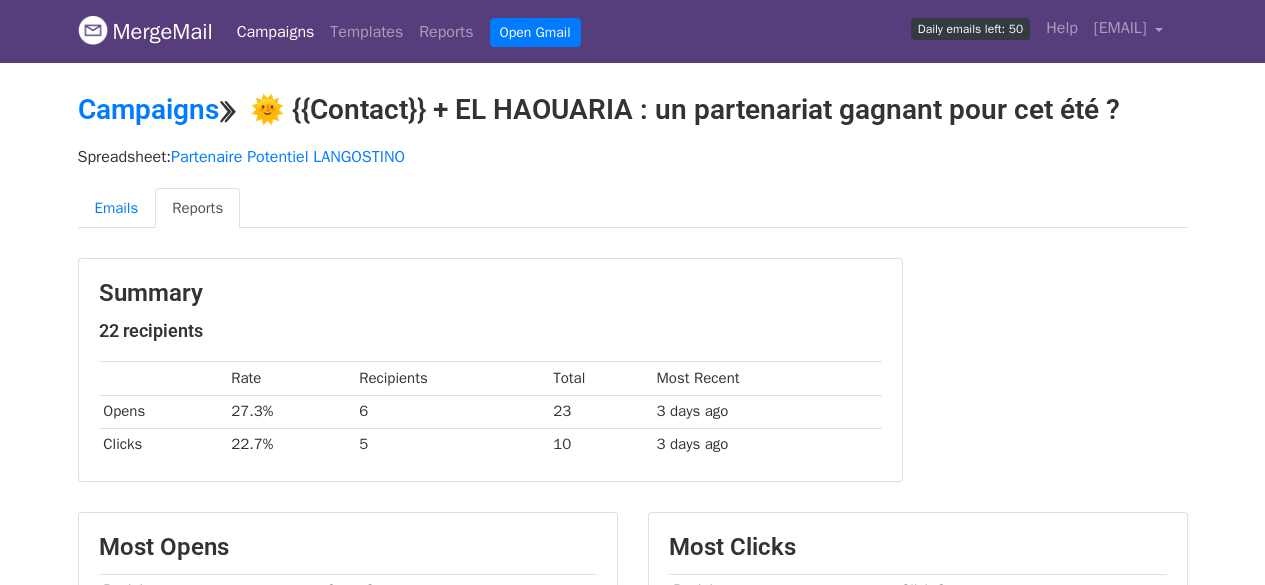scroll, scrollTop: 0, scrollLeft: 0, axis: both 